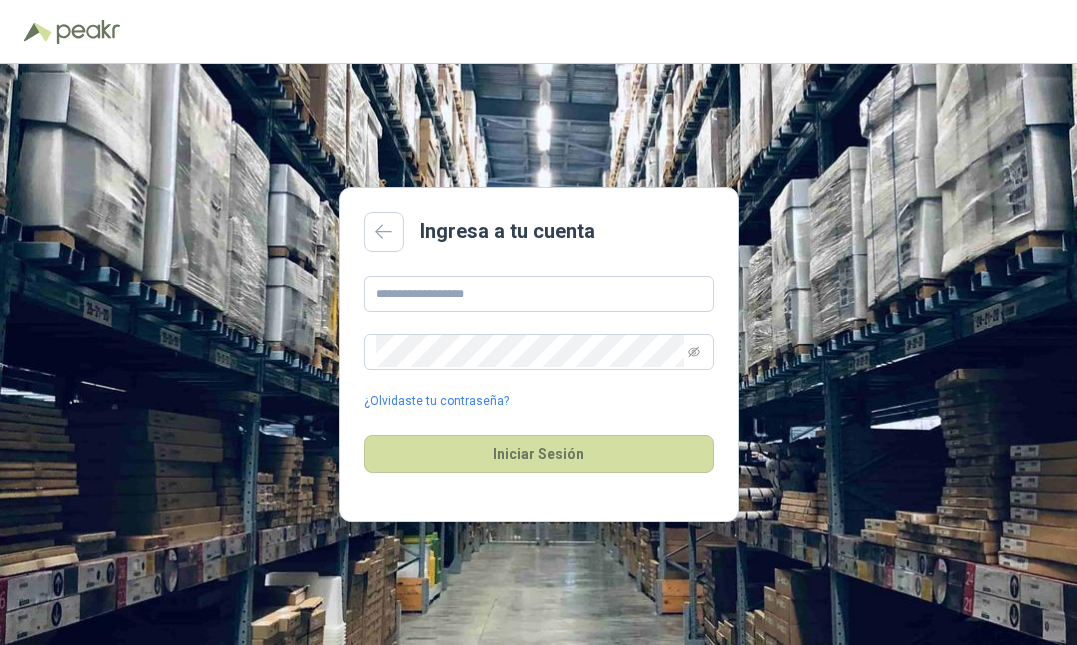 scroll, scrollTop: 0, scrollLeft: 0, axis: both 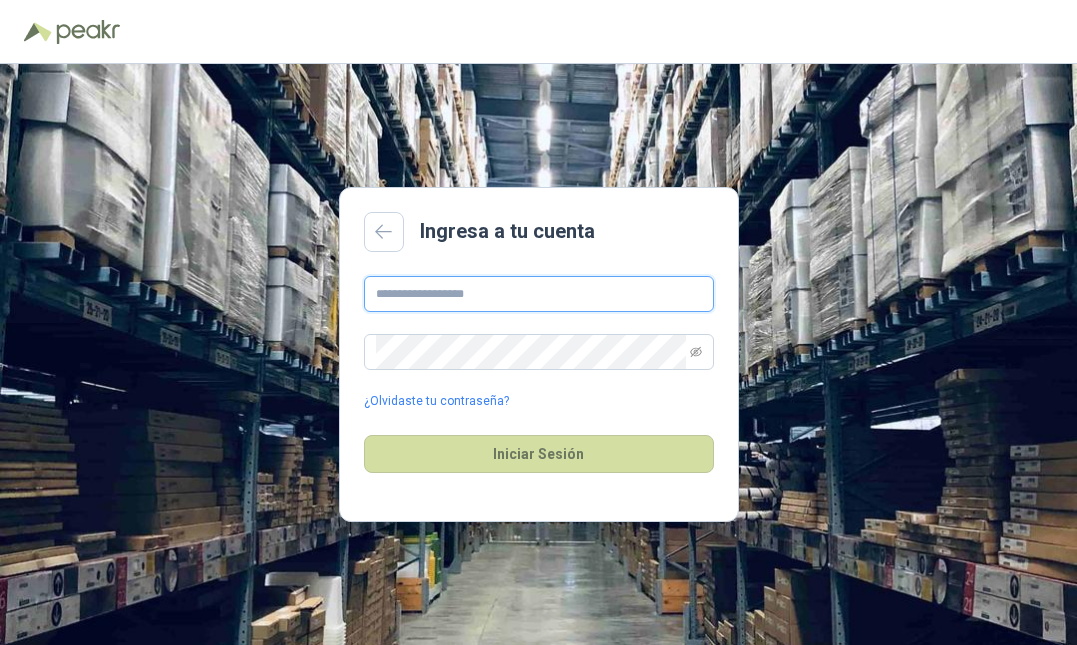 click at bounding box center [539, 294] 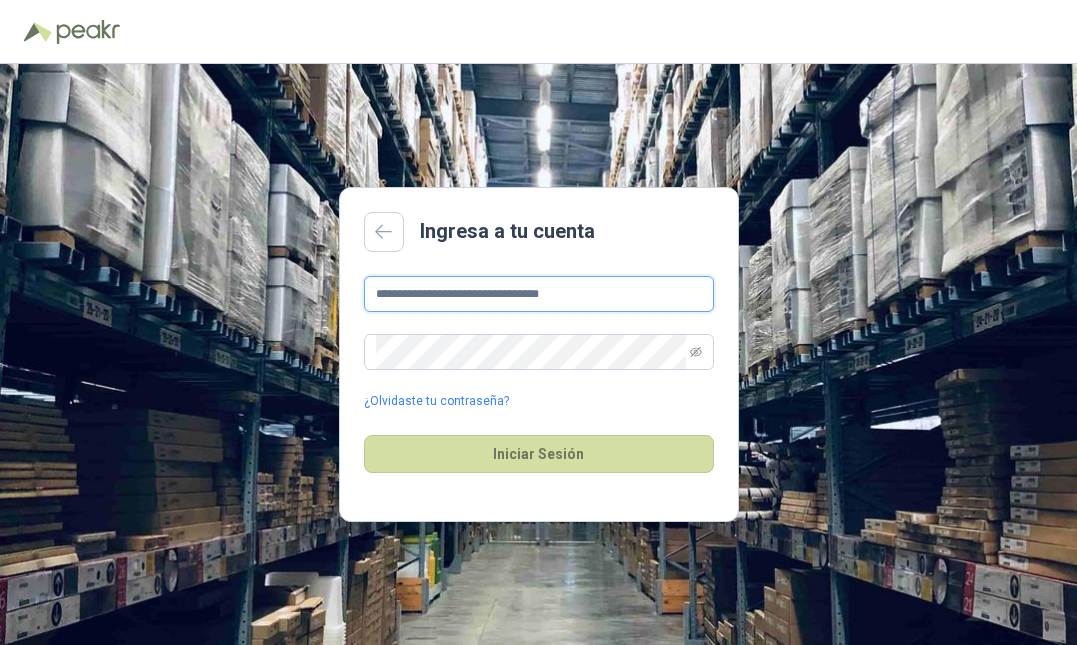 type on "**********" 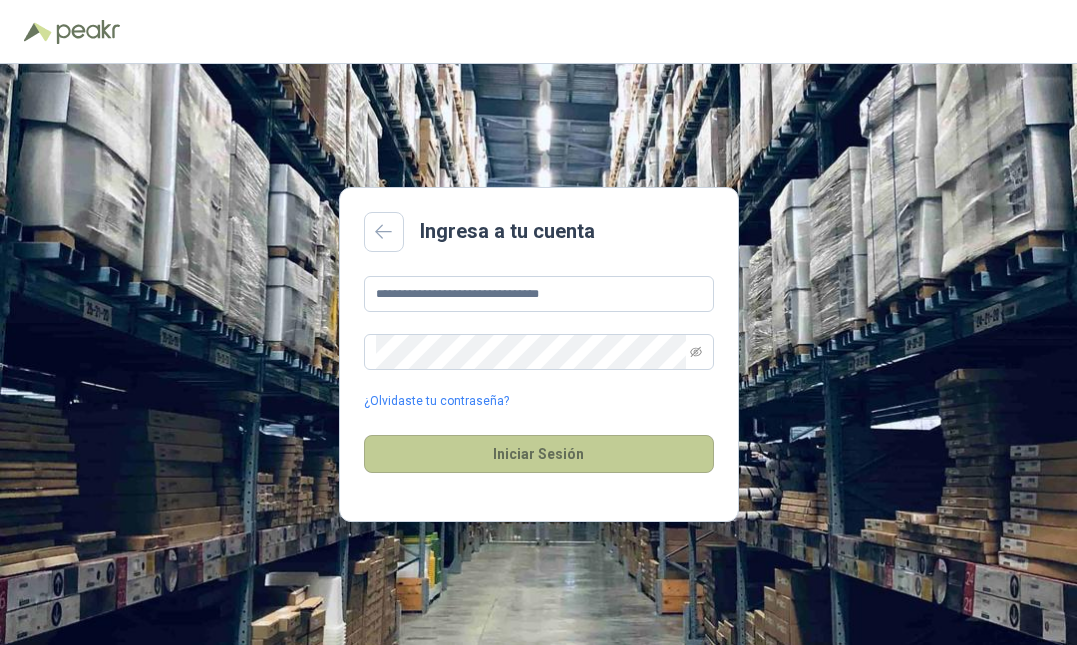 click on "Iniciar Sesión" at bounding box center [539, 454] 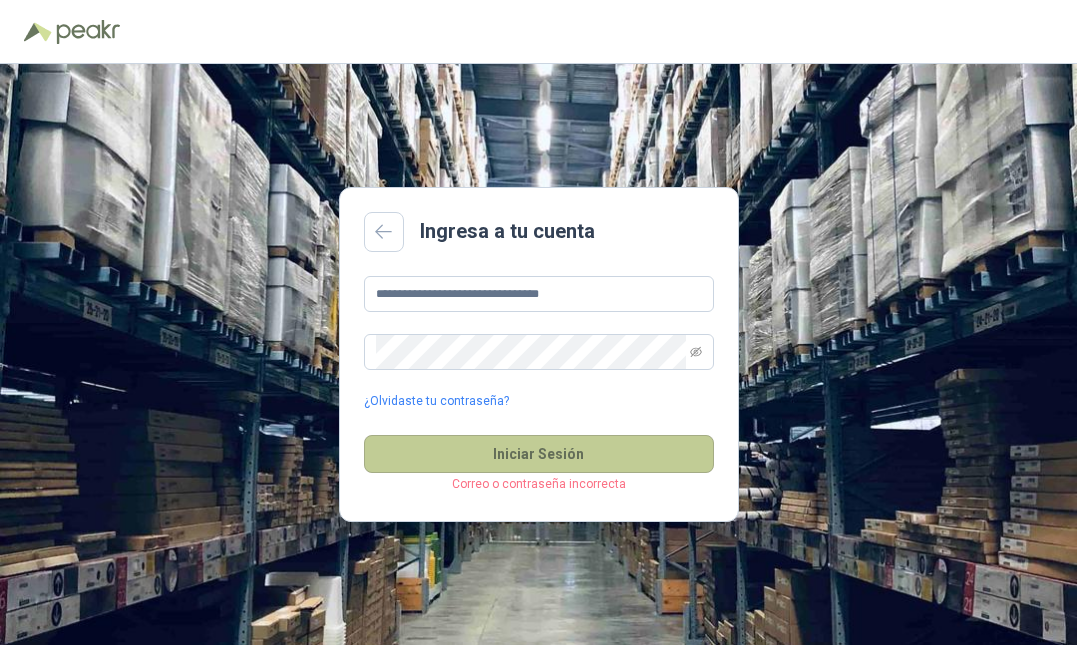 click on "Iniciar Sesión" at bounding box center (539, 454) 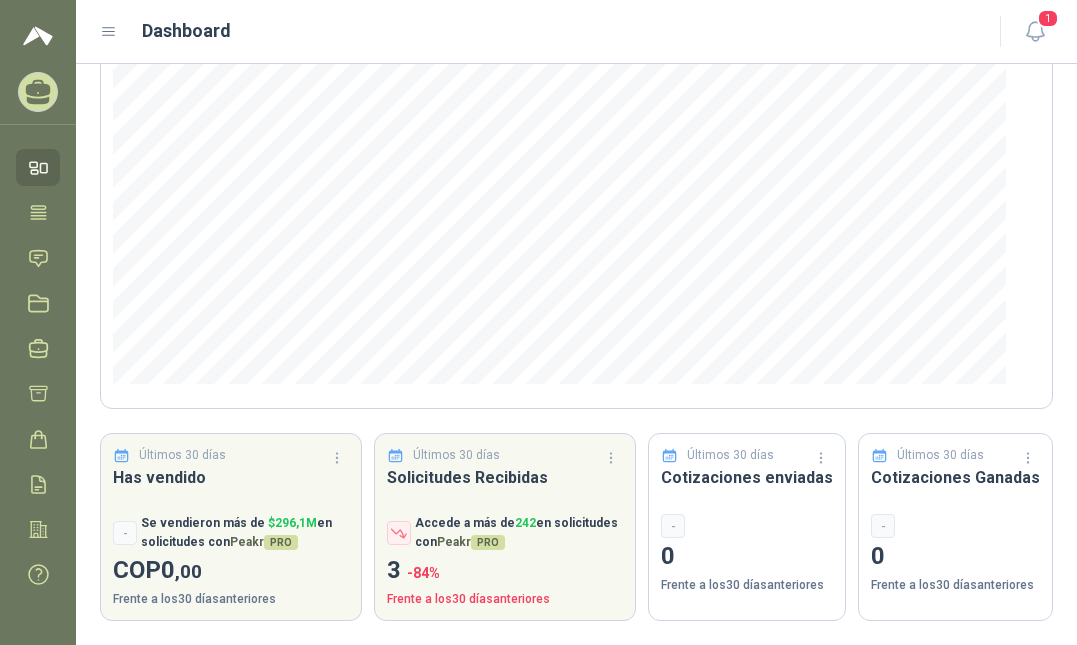 scroll, scrollTop: 145, scrollLeft: 0, axis: vertical 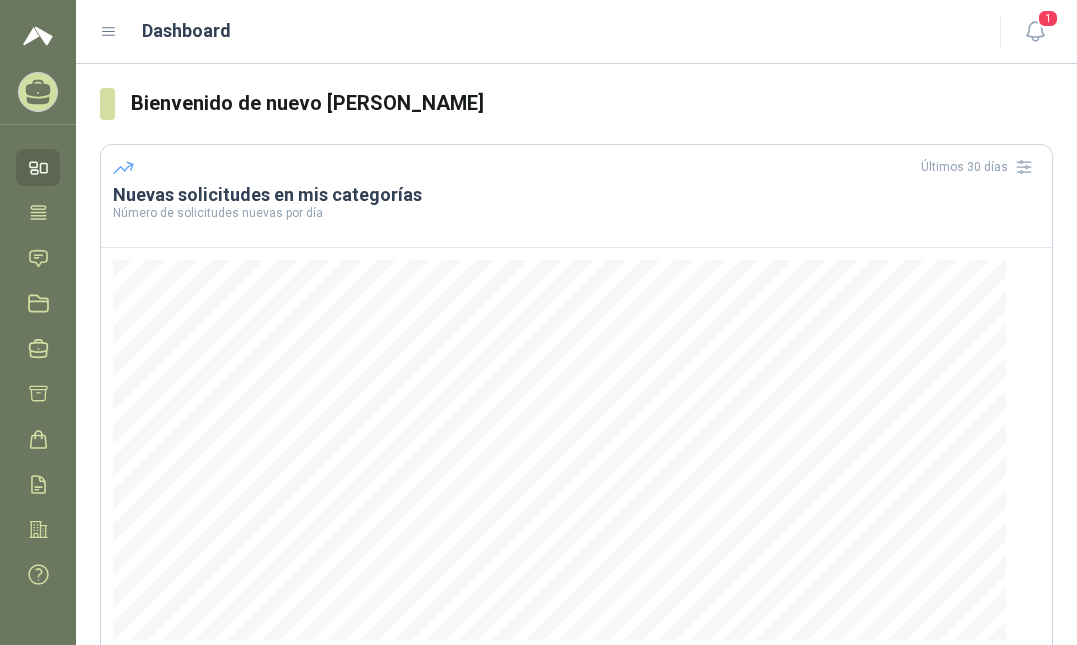 click 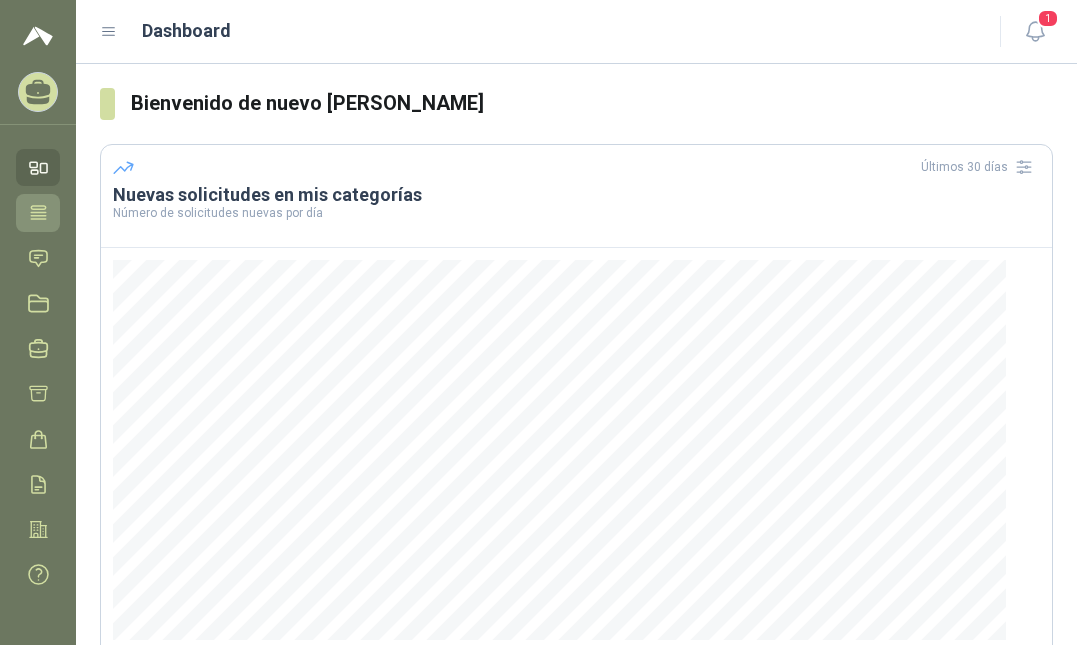 click 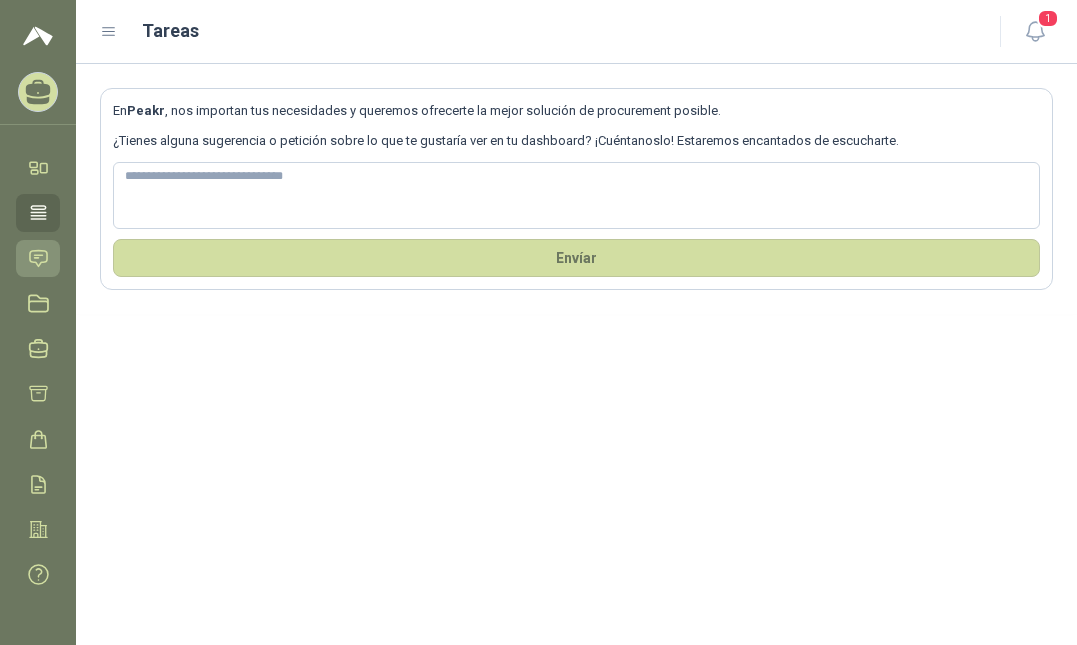 click on "Solicitudes" at bounding box center [38, 258] 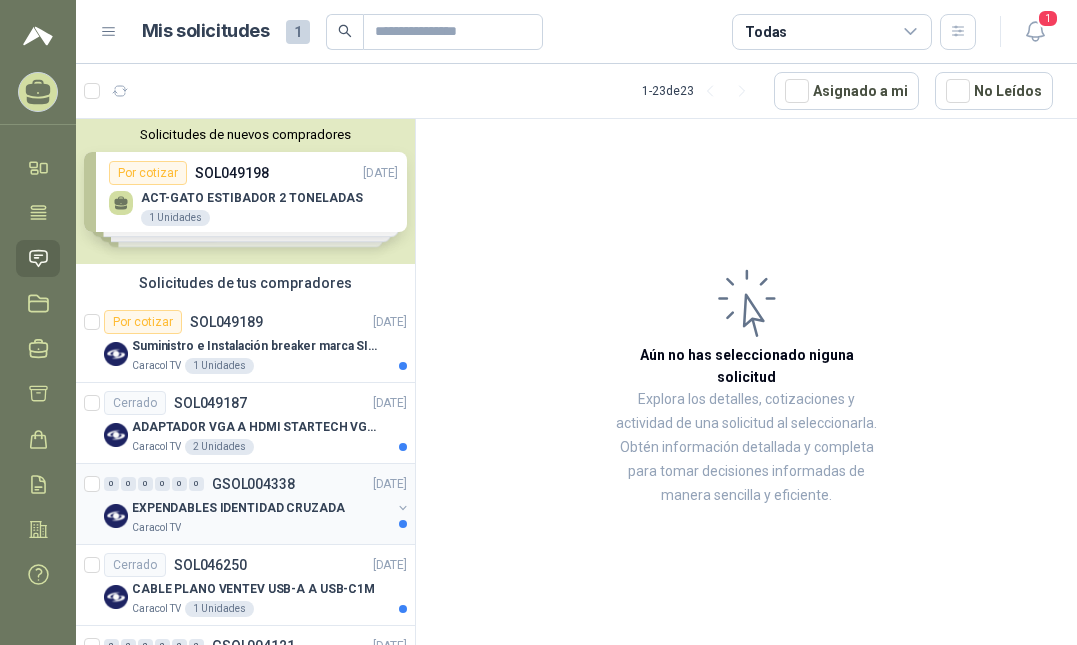 scroll, scrollTop: 408, scrollLeft: 0, axis: vertical 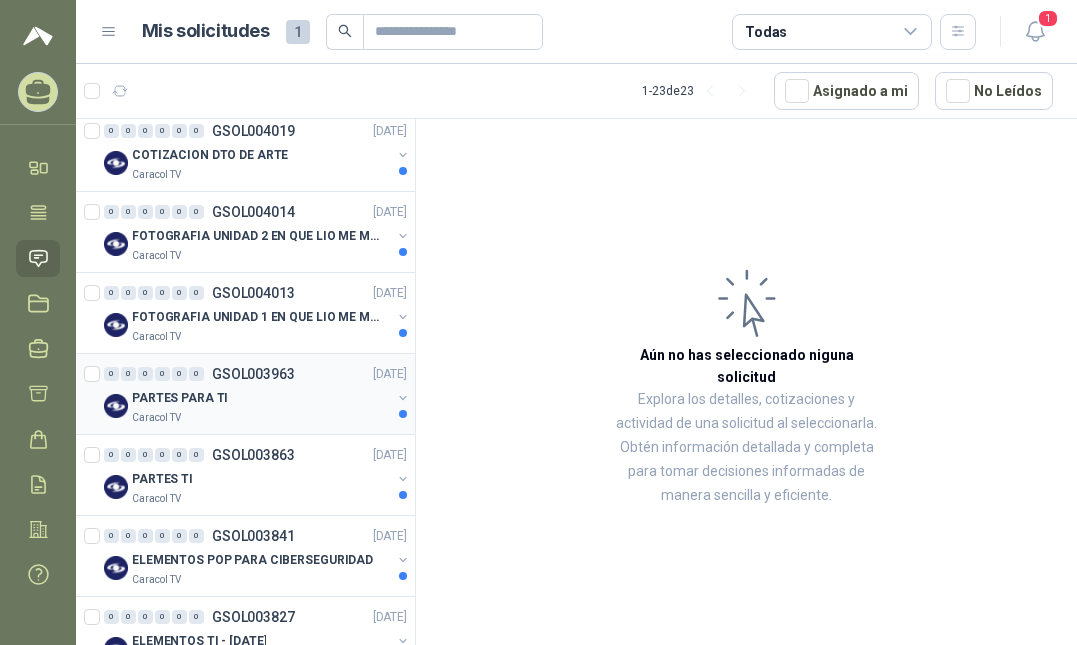 click on "PARTES PARA TI" at bounding box center (180, 398) 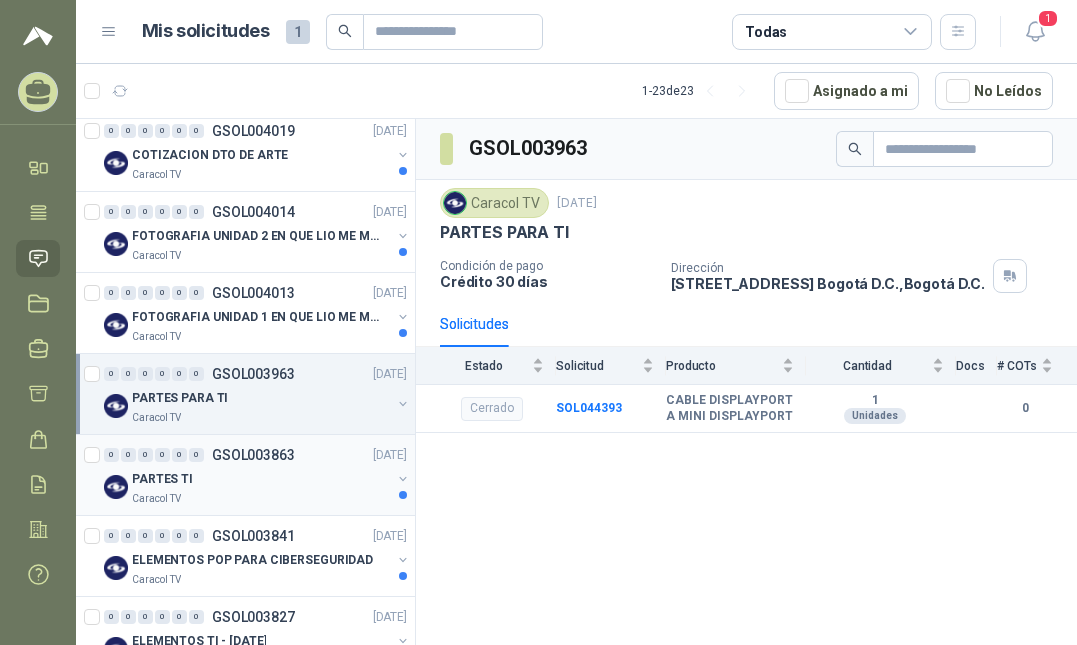 click on "Caracol TV" at bounding box center [261, 499] 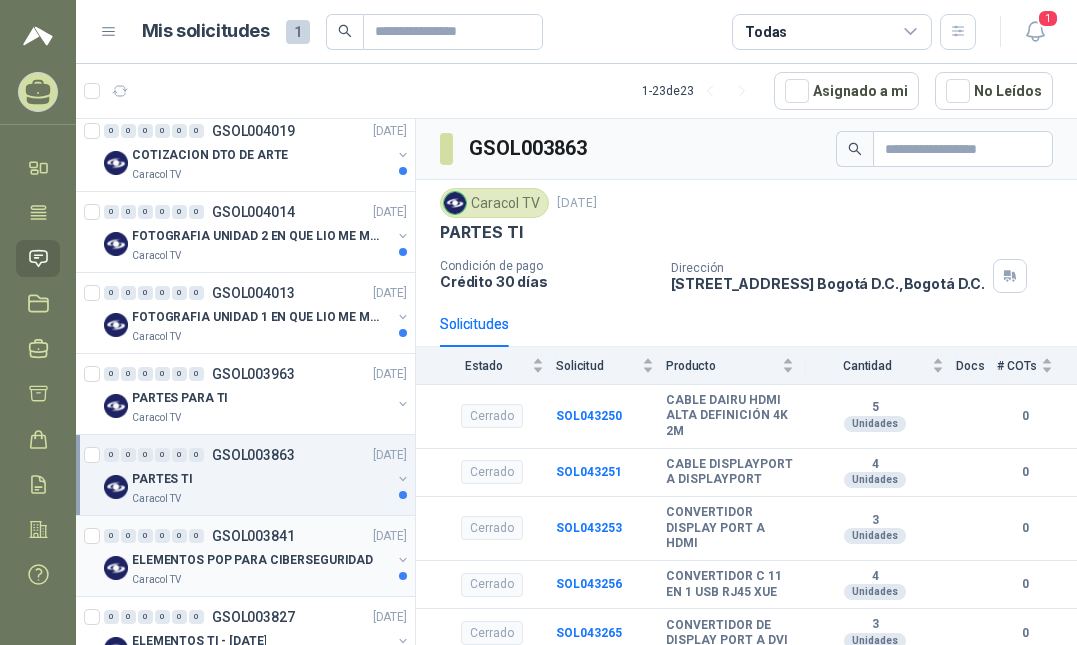 click on "ELEMENTOS POP PARA CIBERSEGURIDAD" at bounding box center (252, 560) 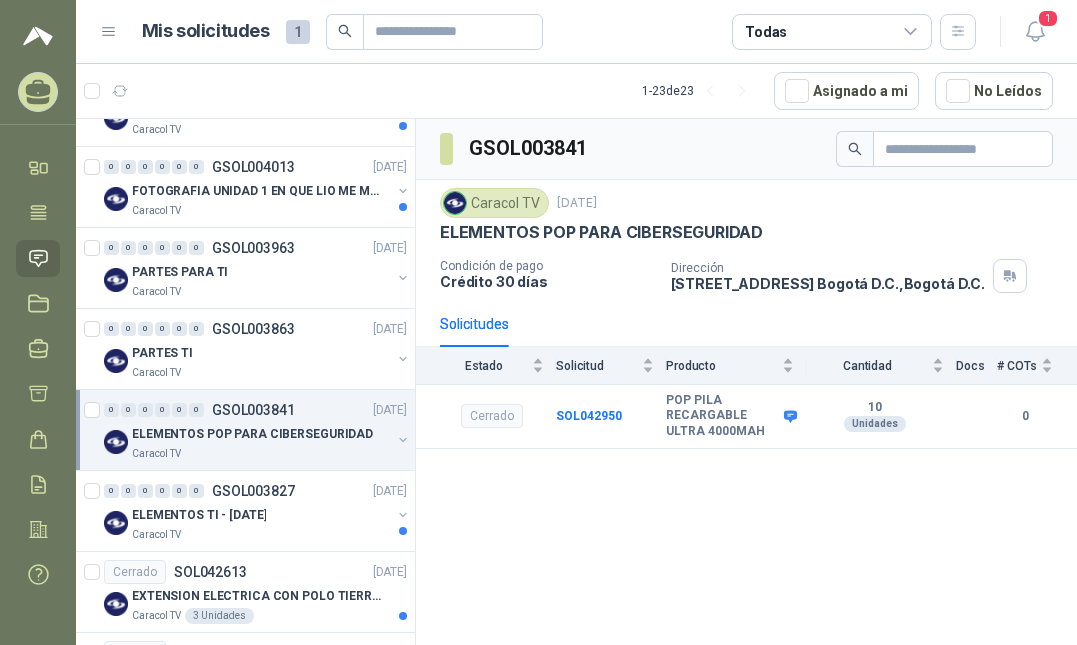 scroll, scrollTop: 799, scrollLeft: 0, axis: vertical 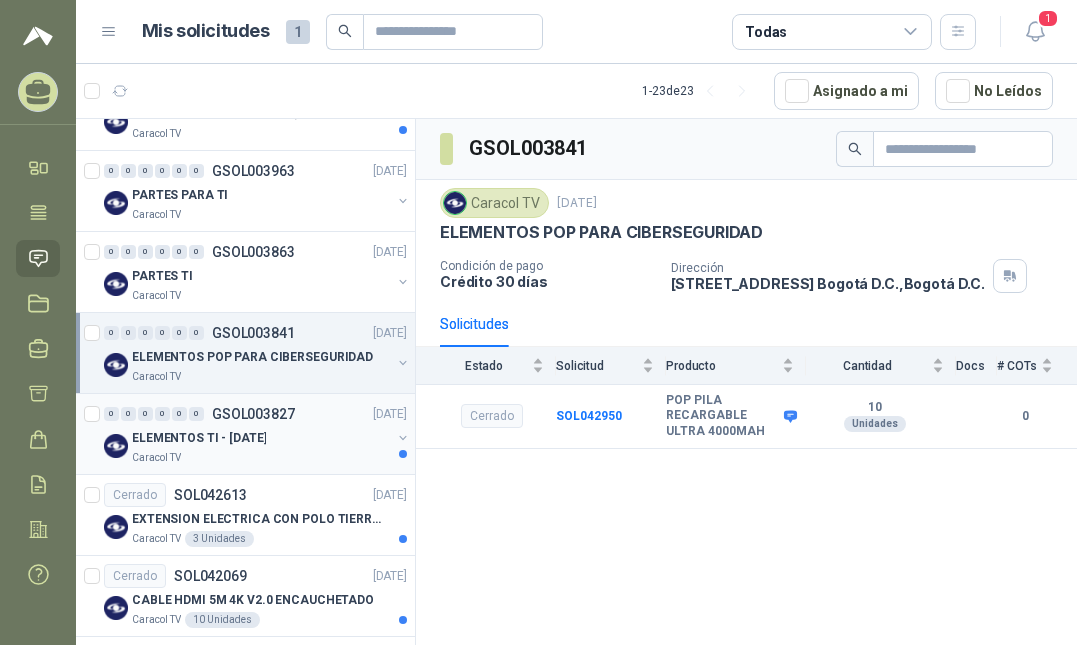 click on "ELEMENTOS TI - [DATE]" at bounding box center [261, 438] 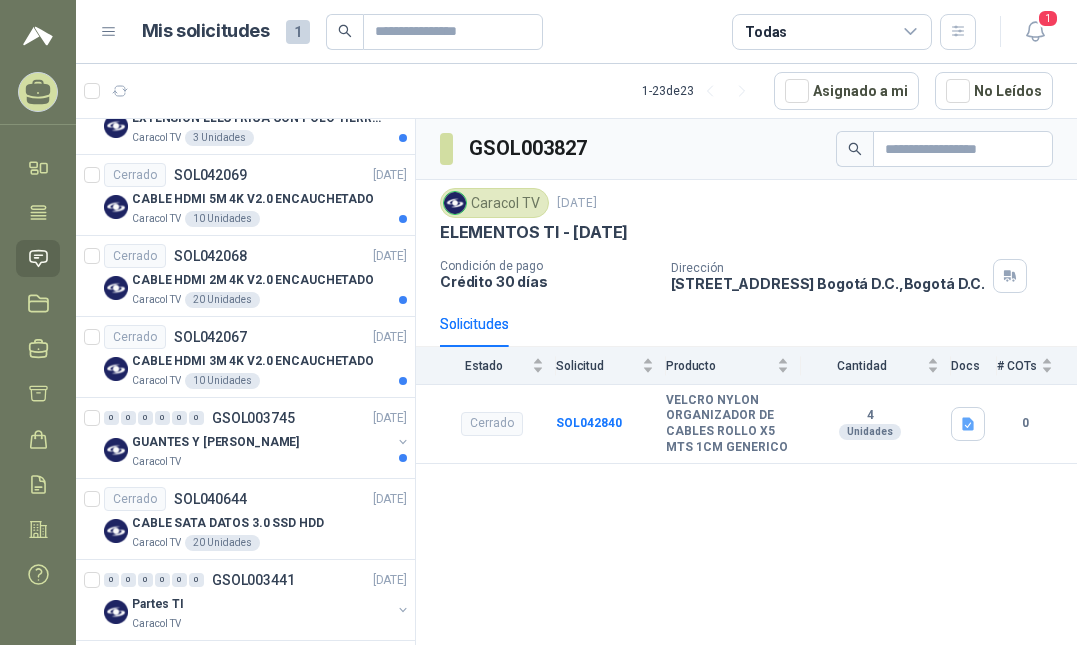 scroll, scrollTop: 1213, scrollLeft: 0, axis: vertical 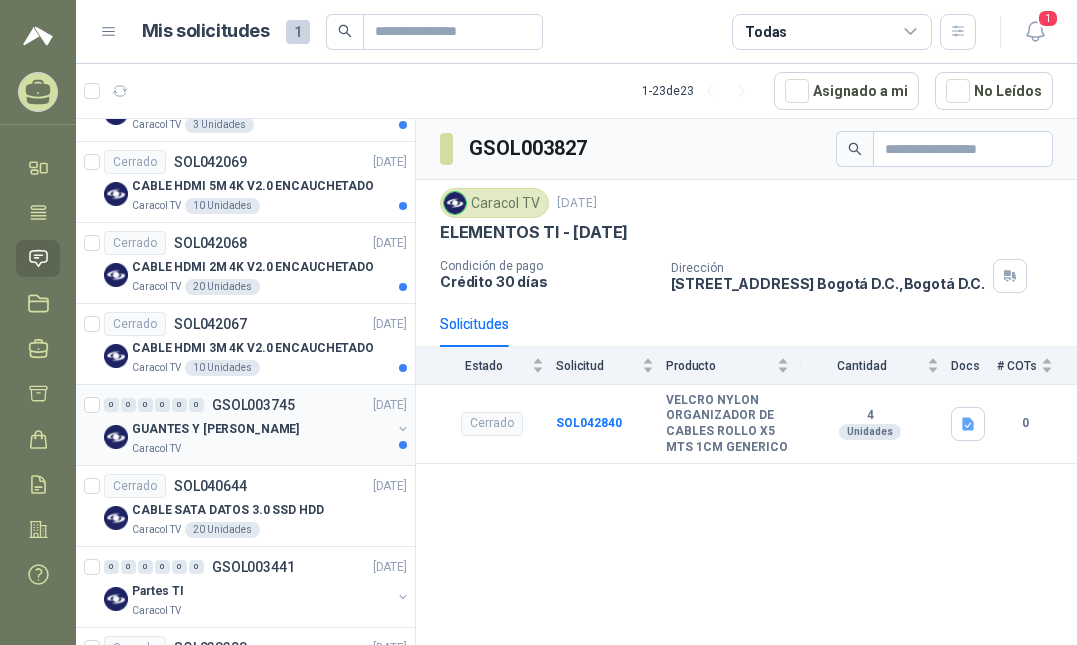 click on "GUANTES Y [PERSON_NAME]" at bounding box center (261, 429) 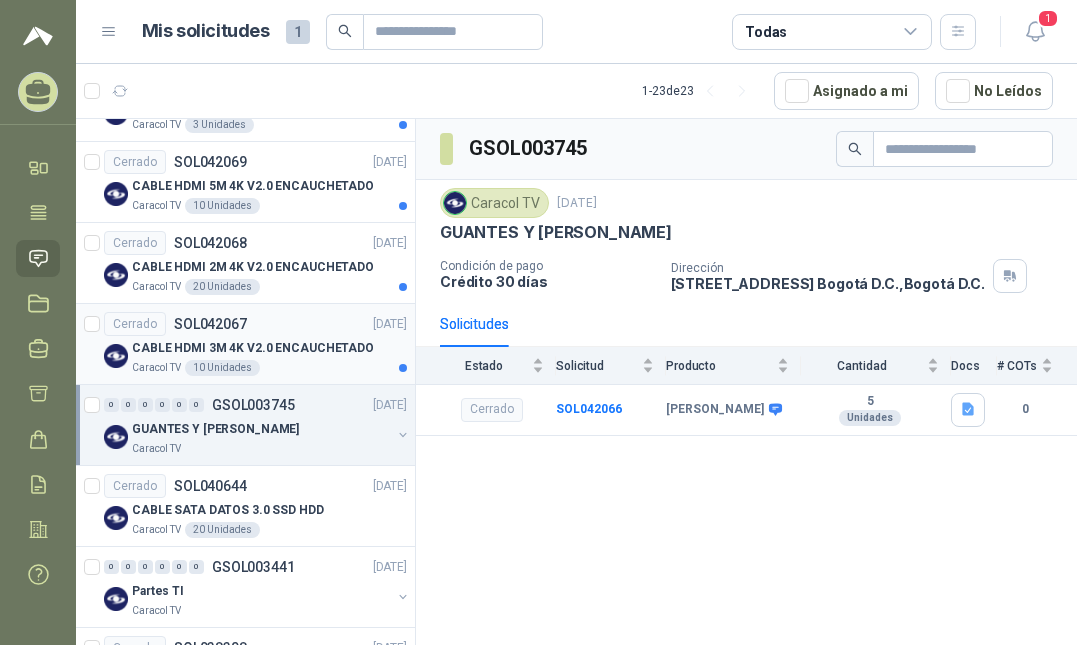 click on "Caracol TV 10   Unidades" at bounding box center [269, 368] 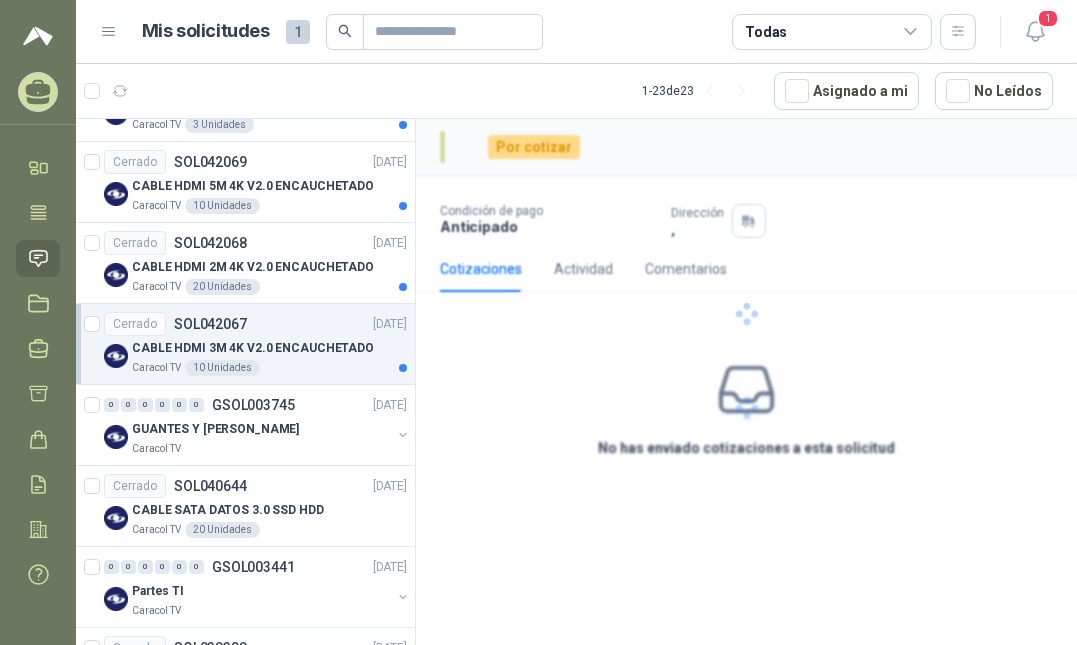 scroll, scrollTop: 1213, scrollLeft: 0, axis: vertical 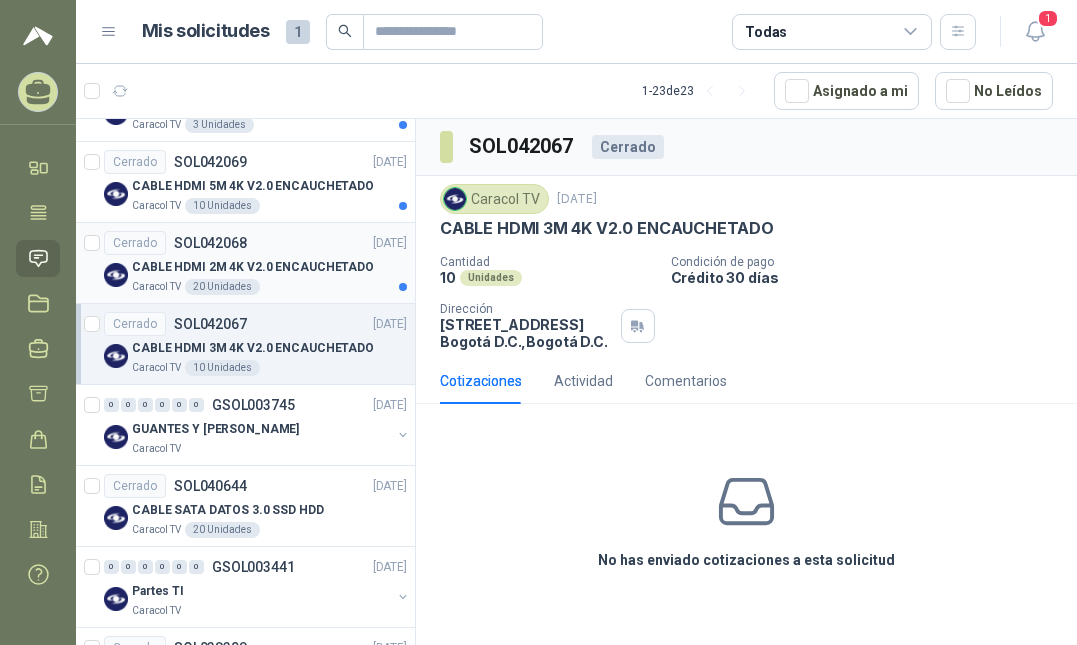 click on "Caracol TV 20   Unidades" at bounding box center (269, 287) 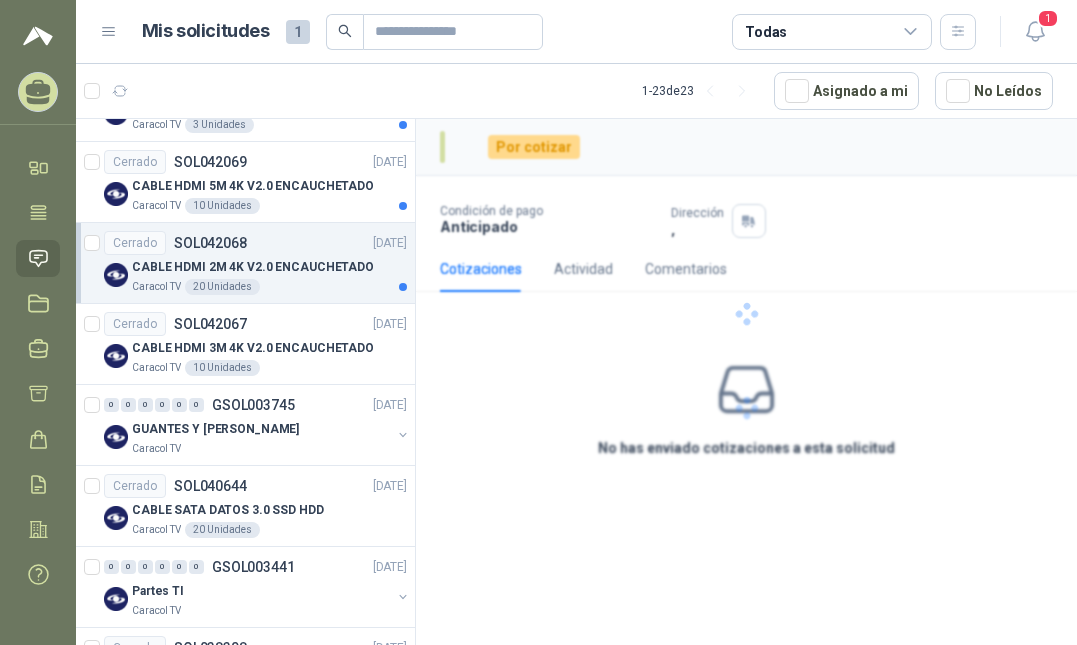 scroll, scrollTop: 1213, scrollLeft: 0, axis: vertical 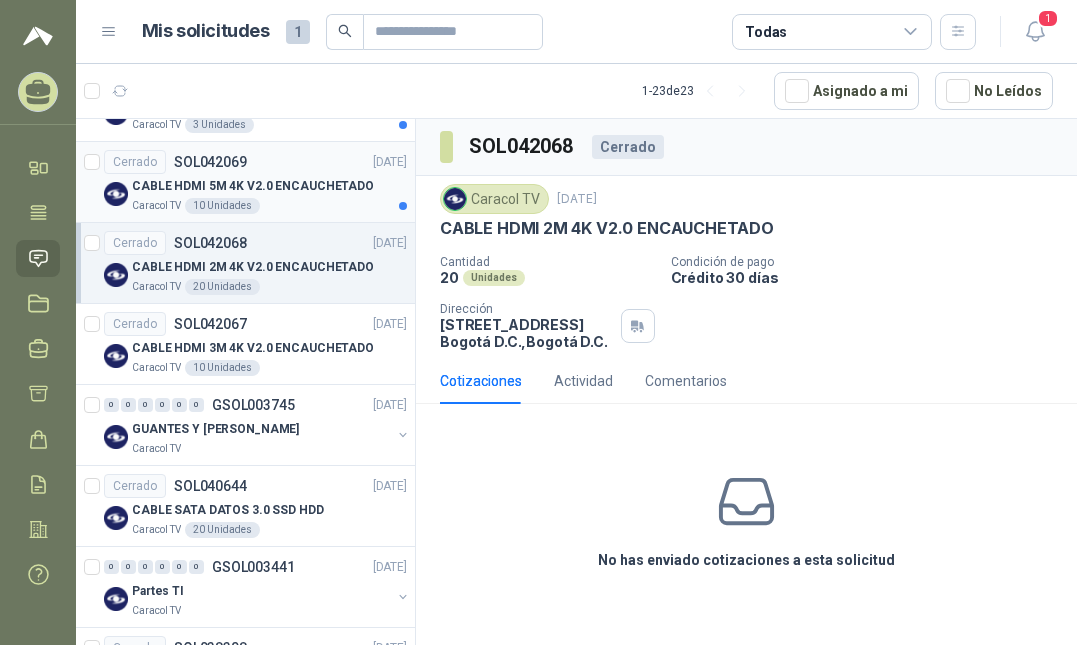 click on "CABLE HDMI 5M 4K V2.0 ENCAUCHETADO" at bounding box center [269, 186] 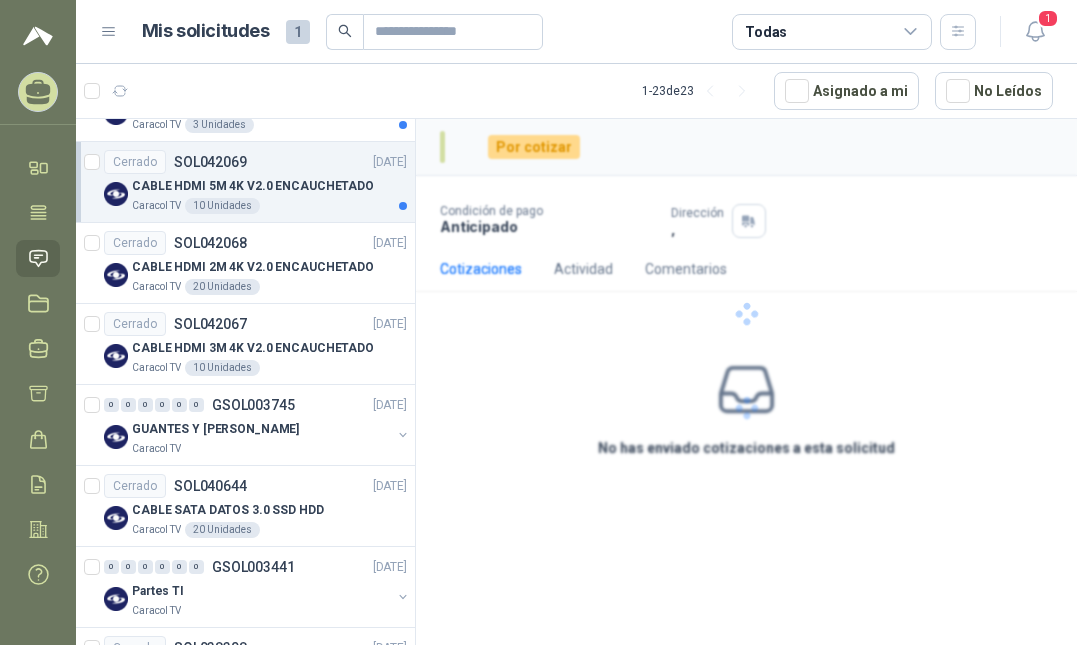scroll, scrollTop: 1213, scrollLeft: 0, axis: vertical 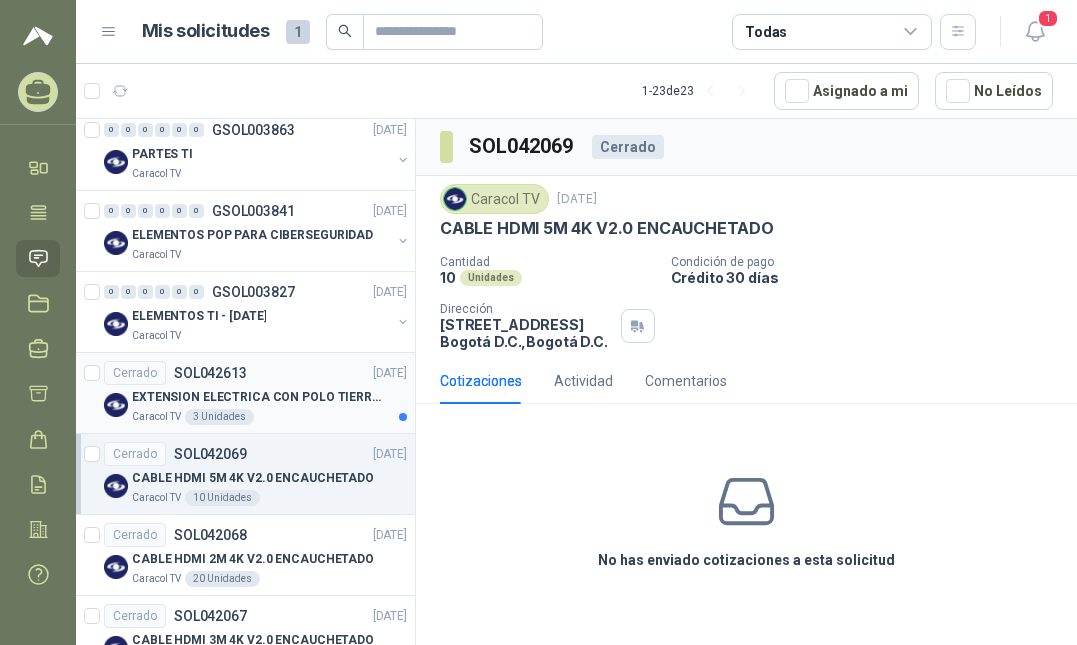 click on "EXTENSION ELECTRICA CON POLO TIERRA 5M" at bounding box center [256, 397] 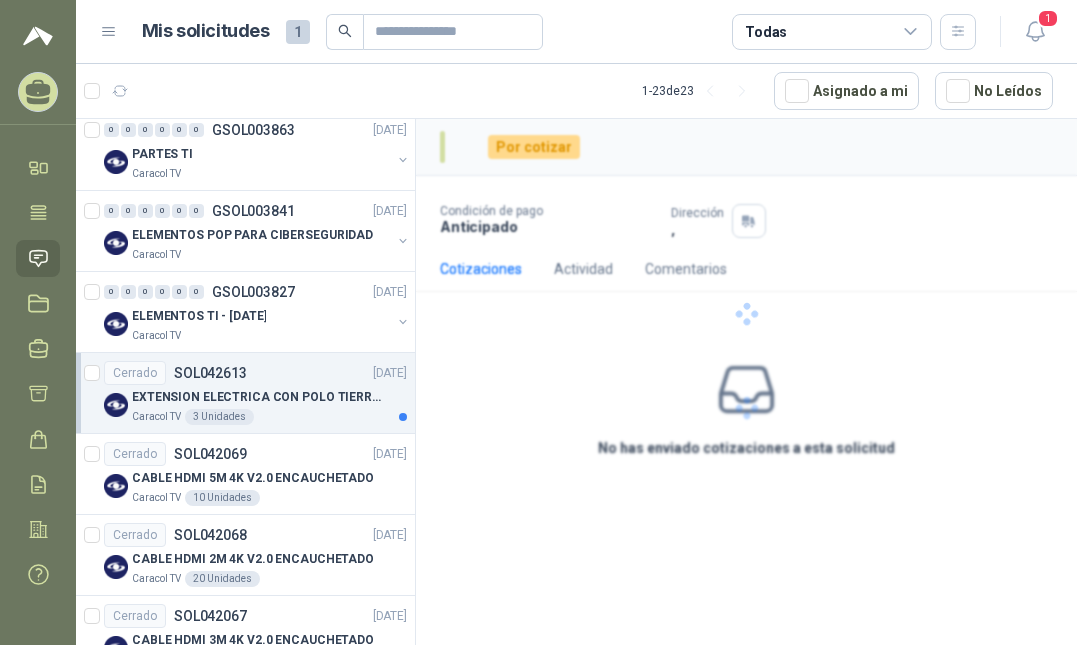 scroll, scrollTop: 921, scrollLeft: 0, axis: vertical 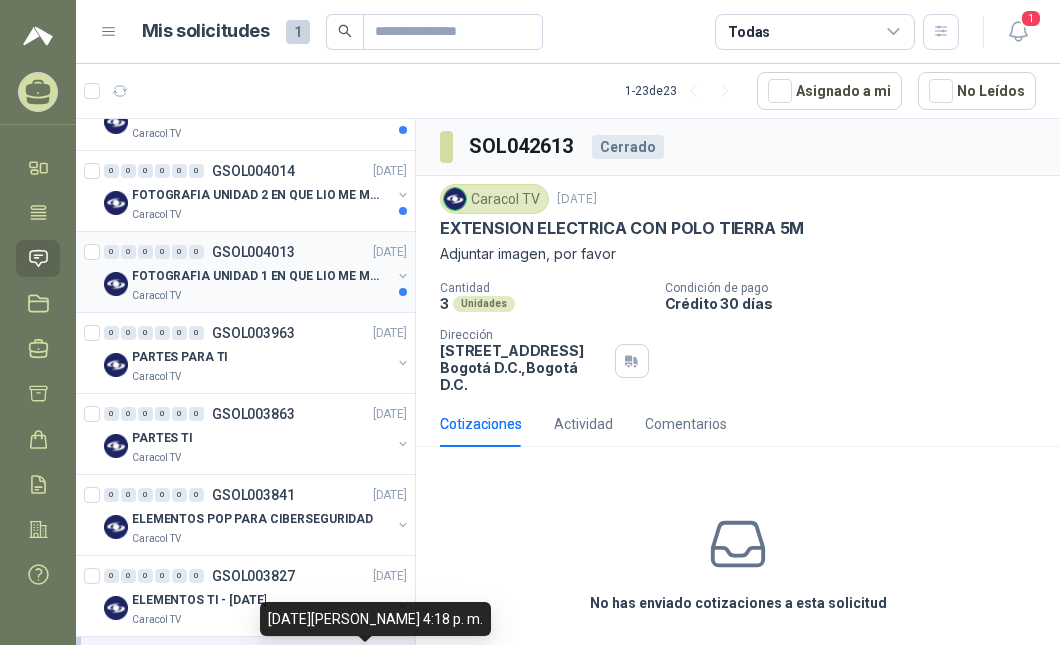 click on "FOTOGRAFIA UNIDAD 1 EN QUE LIO ME METI" at bounding box center [261, 276] 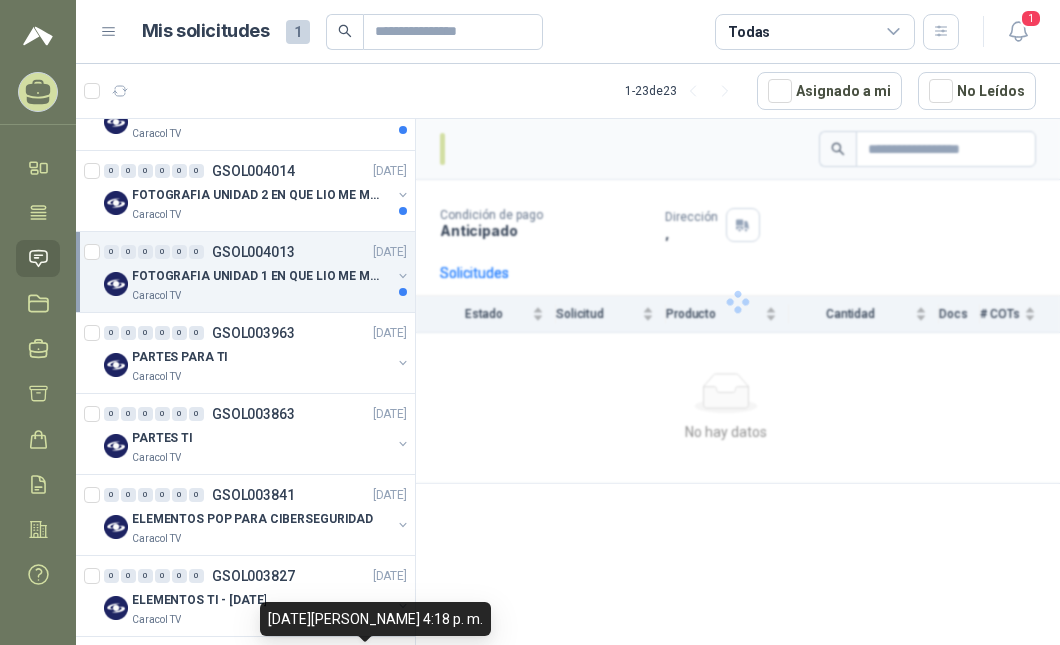 scroll, scrollTop: 637, scrollLeft: 0, axis: vertical 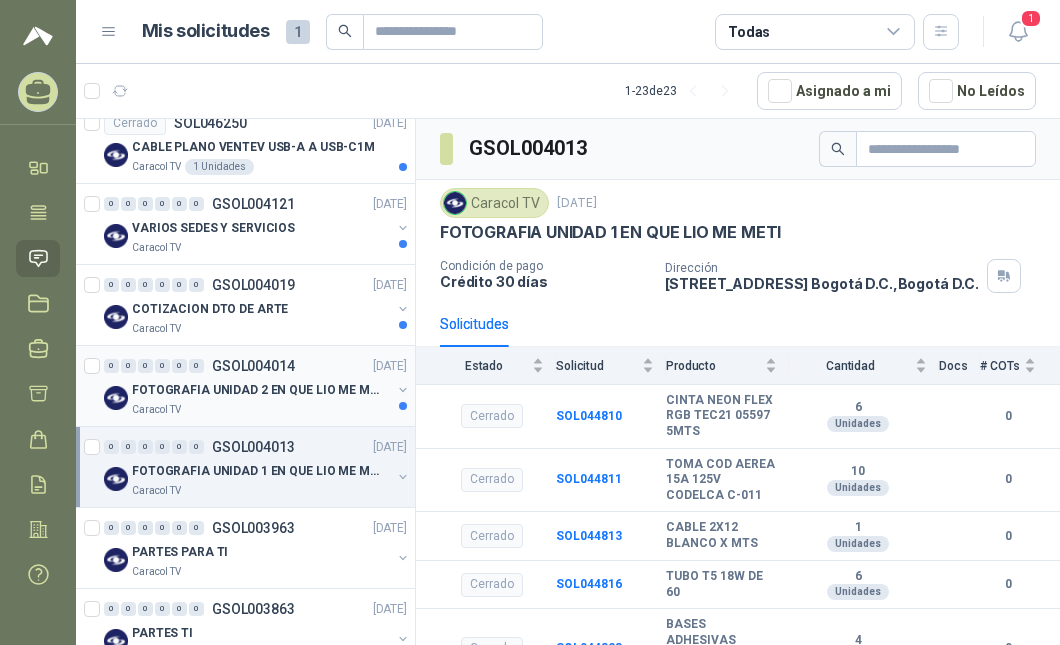 click on "FOTOGRAFIA UNIDAD 2 EN QUE LIO ME METI" at bounding box center (256, 390) 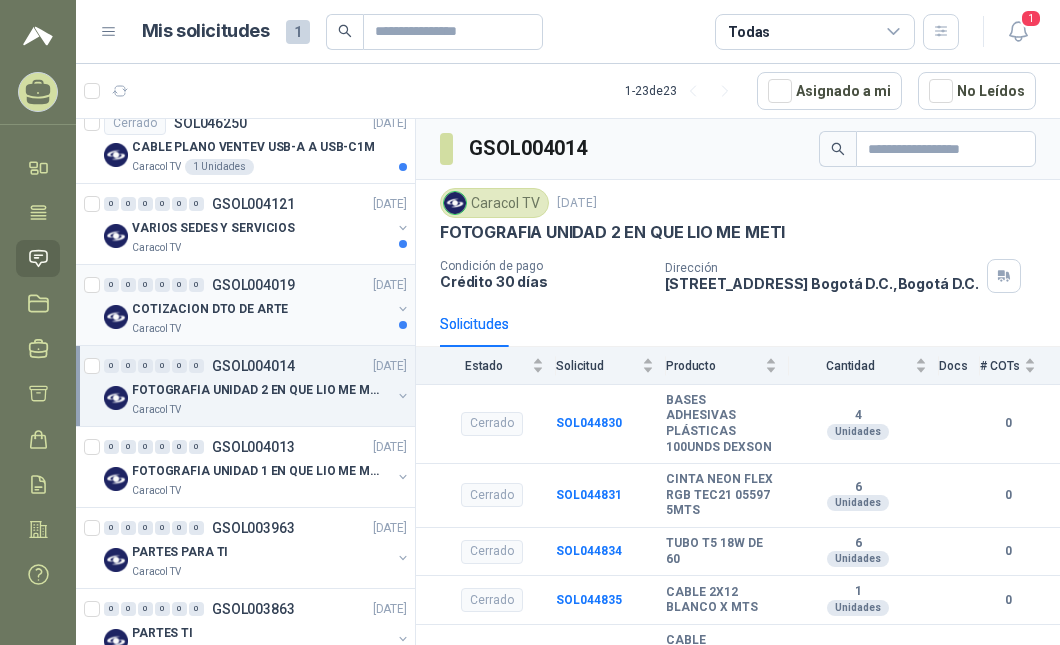 click on "COTIZACION DTO DE ARTE" at bounding box center (261, 309) 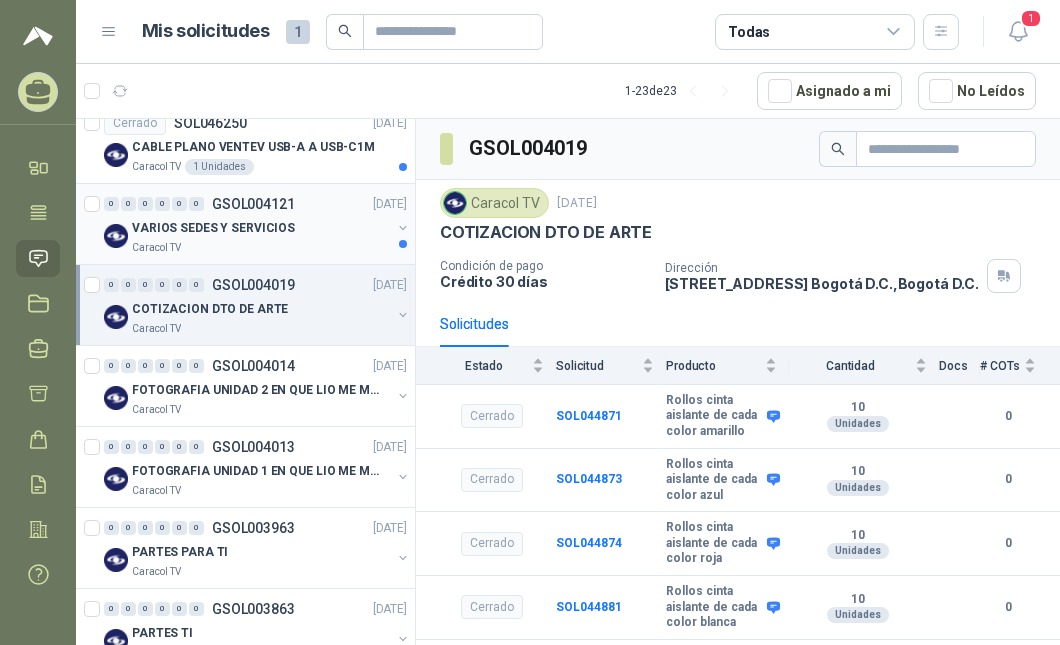 click on "Caracol TV" at bounding box center [261, 248] 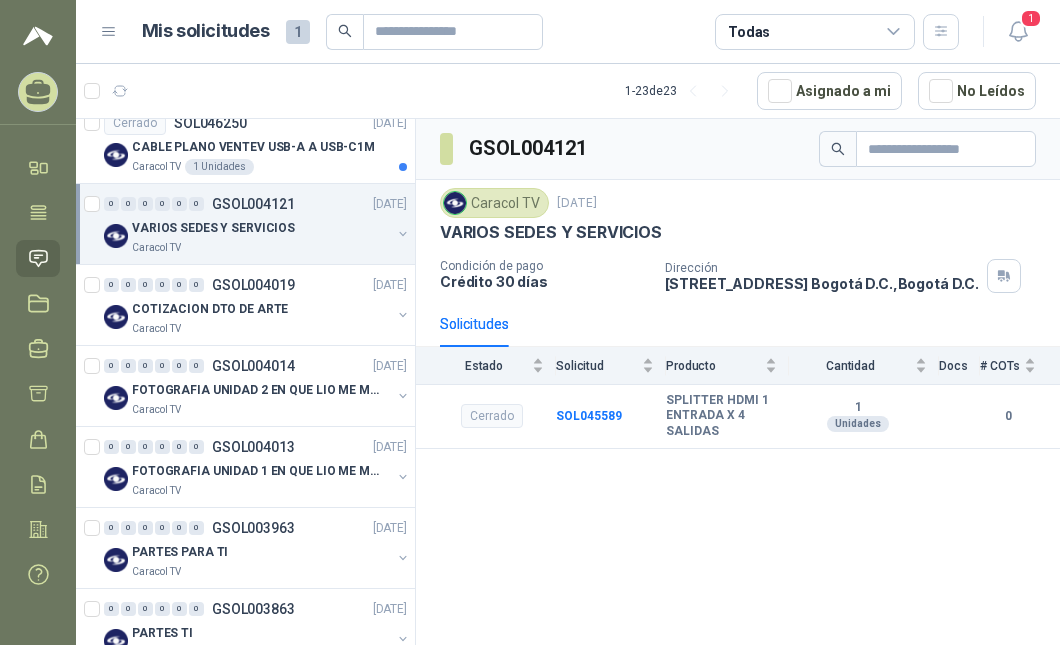scroll, scrollTop: 292, scrollLeft: 0, axis: vertical 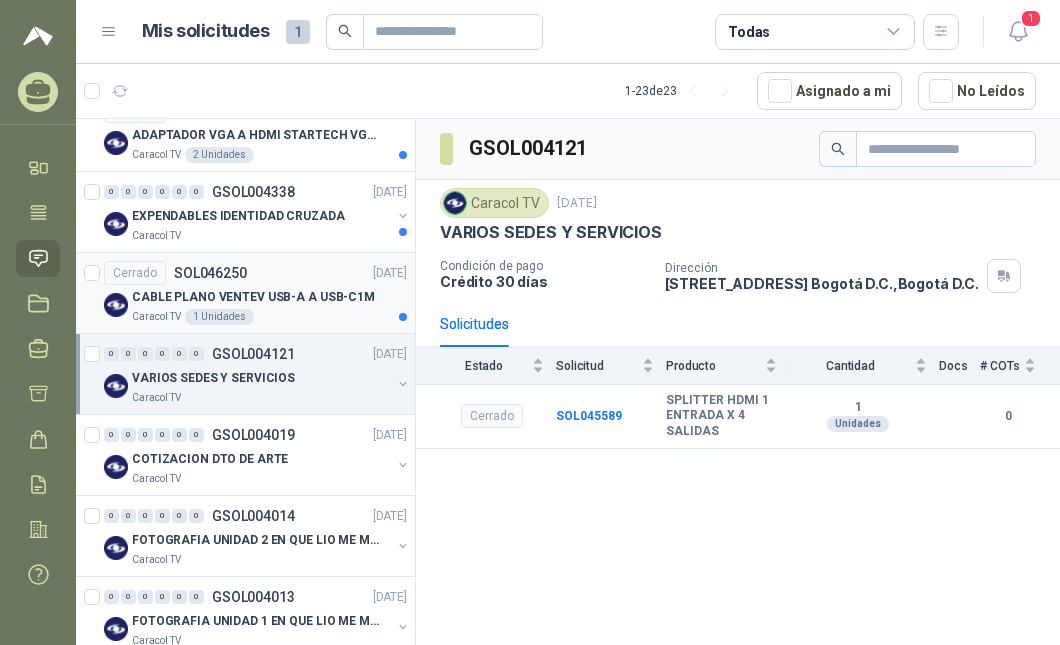 click on "CABLE PLANO VENTEV USB-A A USB-C1M" at bounding box center [253, 297] 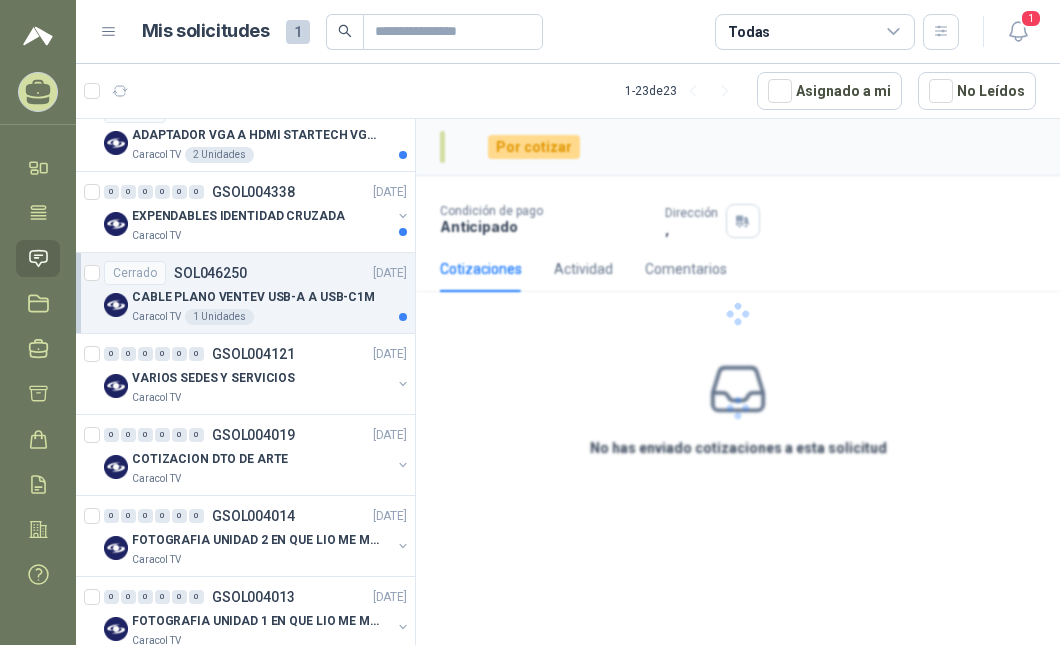 scroll, scrollTop: 292, scrollLeft: 0, axis: vertical 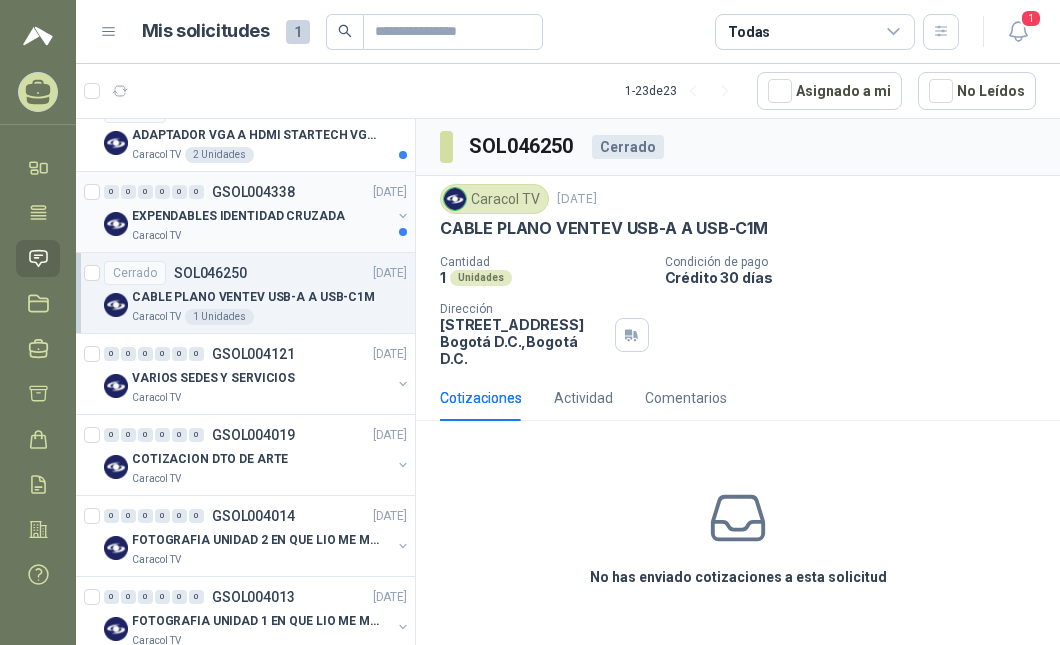click on "Caracol TV" at bounding box center [261, 236] 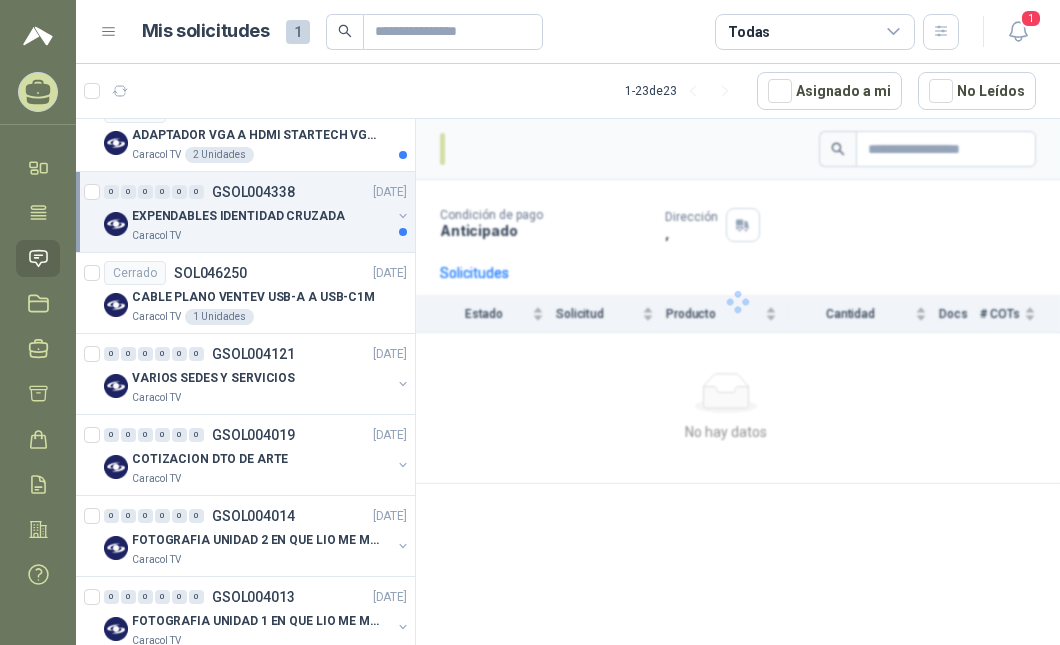 scroll, scrollTop: 292, scrollLeft: 0, axis: vertical 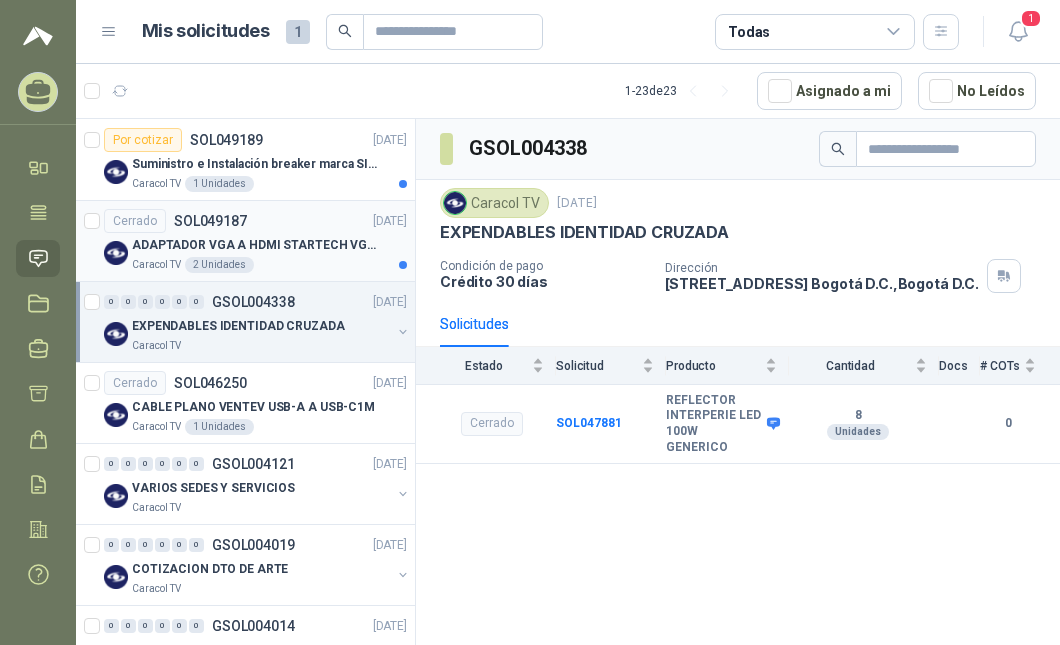 click on "Caracol TV 2   Unidades" at bounding box center (269, 265) 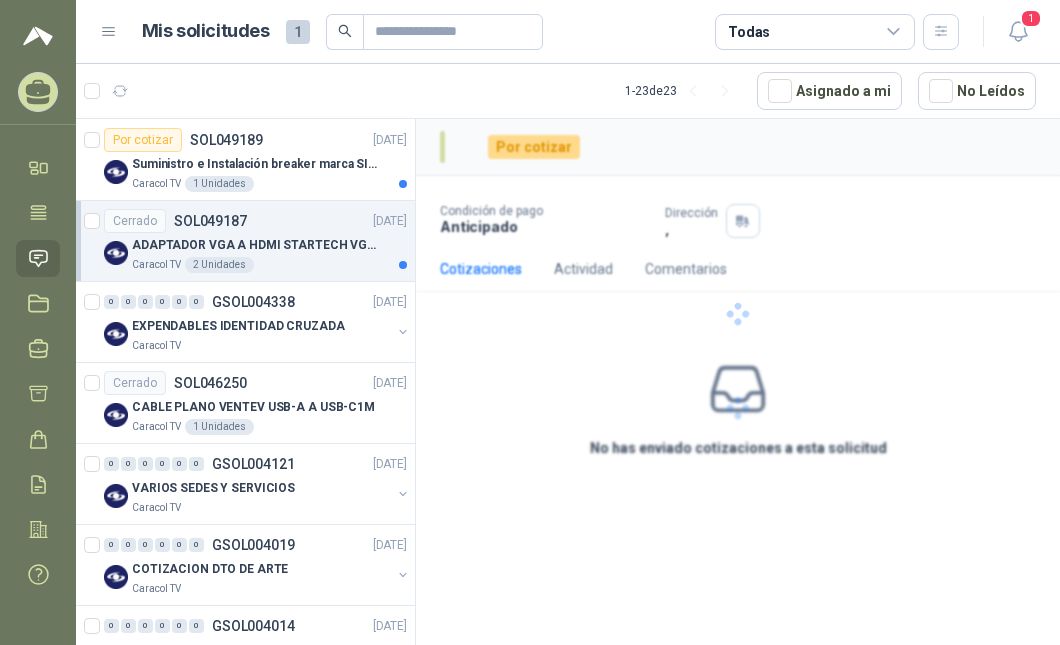 scroll, scrollTop: 182, scrollLeft: 0, axis: vertical 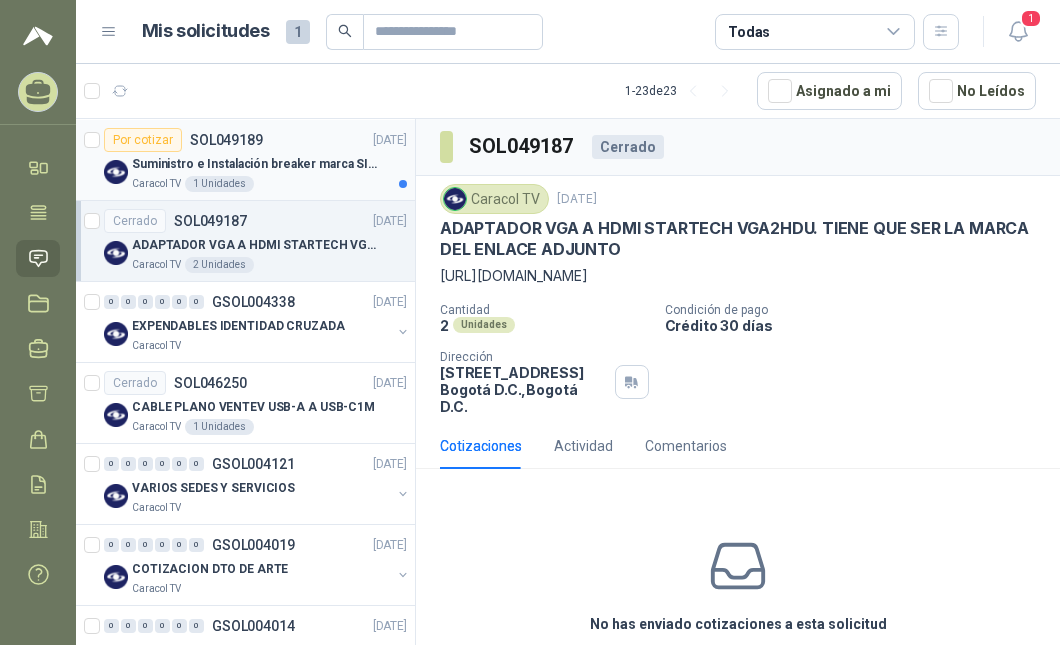 click on "Suministro e Instalación breaker marca SIEMENS modelo:3WT82026AA, Regulable de 800A - 2000 AMP" at bounding box center (256, 164) 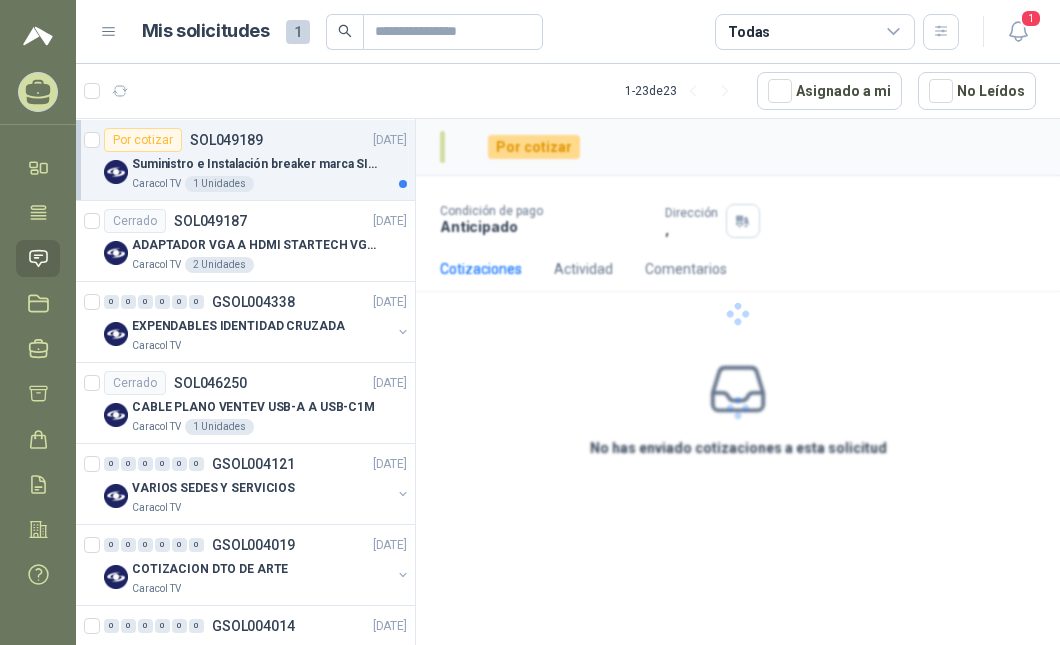 scroll, scrollTop: 182, scrollLeft: 0, axis: vertical 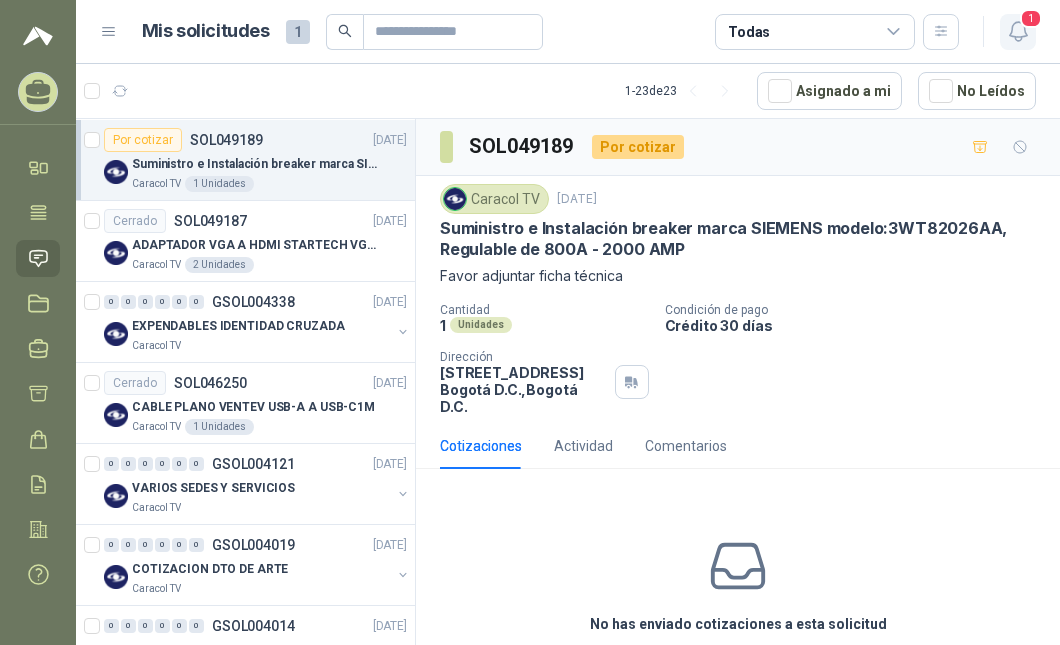 click on "1" at bounding box center [1031, 18] 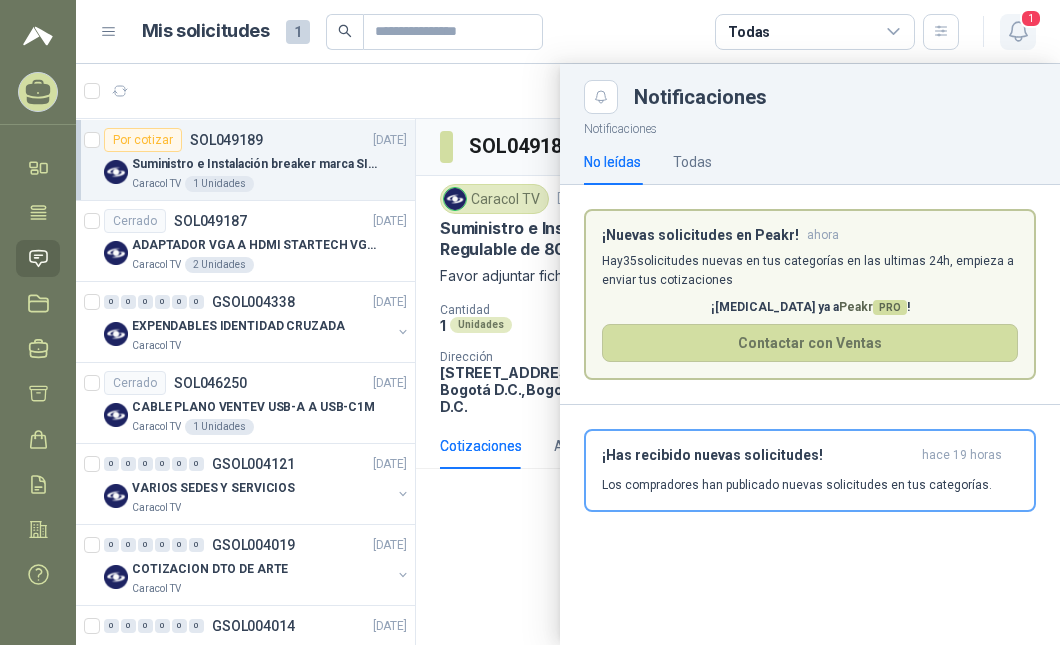 click on "1" at bounding box center (1031, 18) 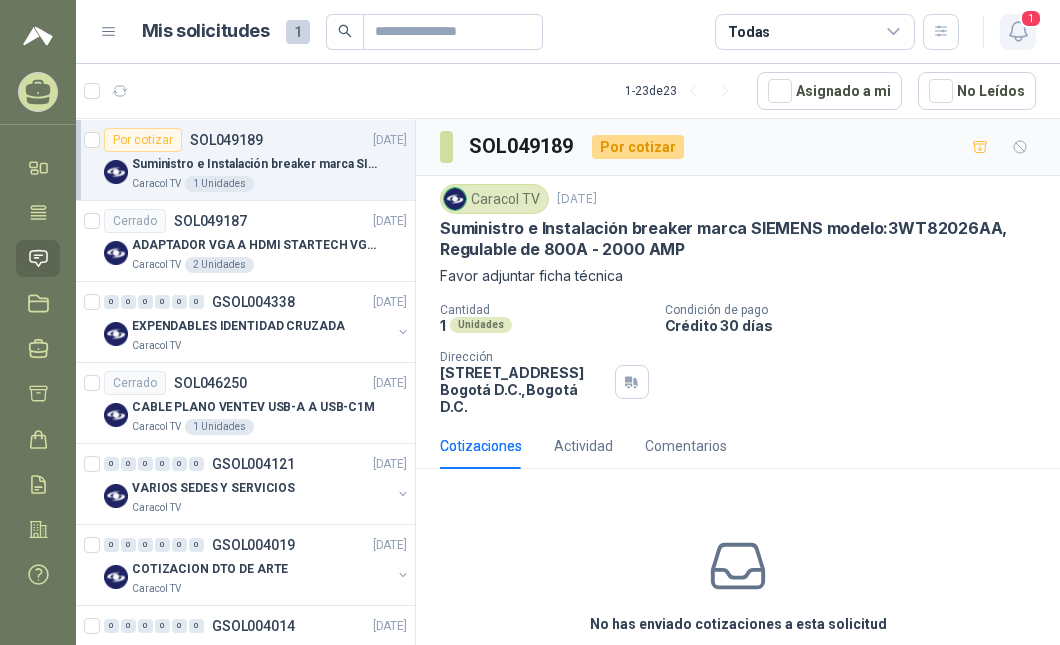 click 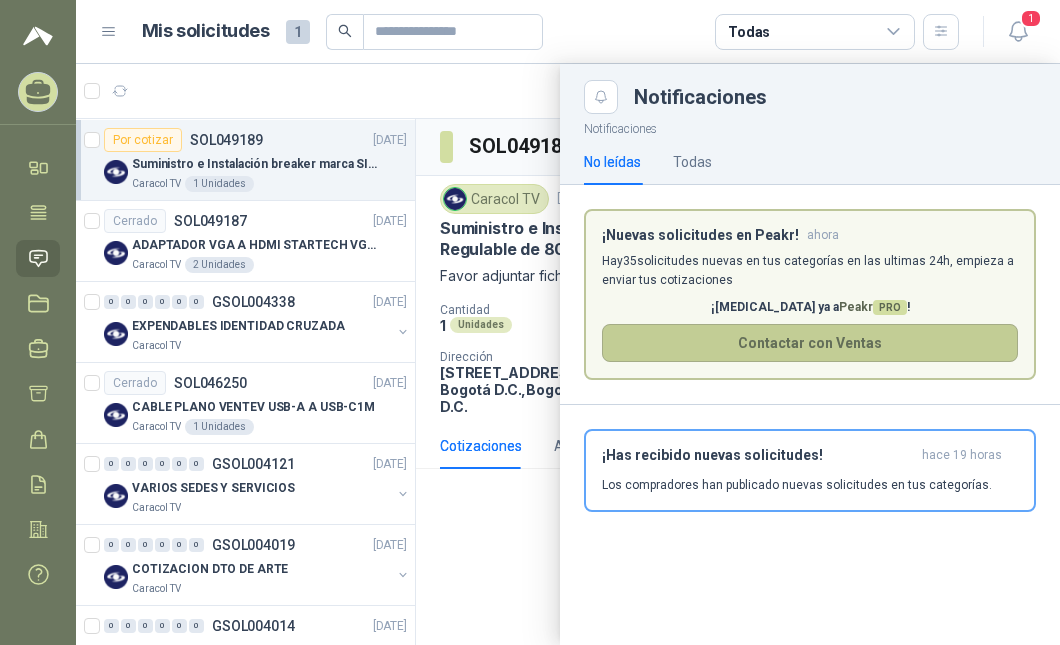 click on "Contactar con Ventas" at bounding box center [810, 343] 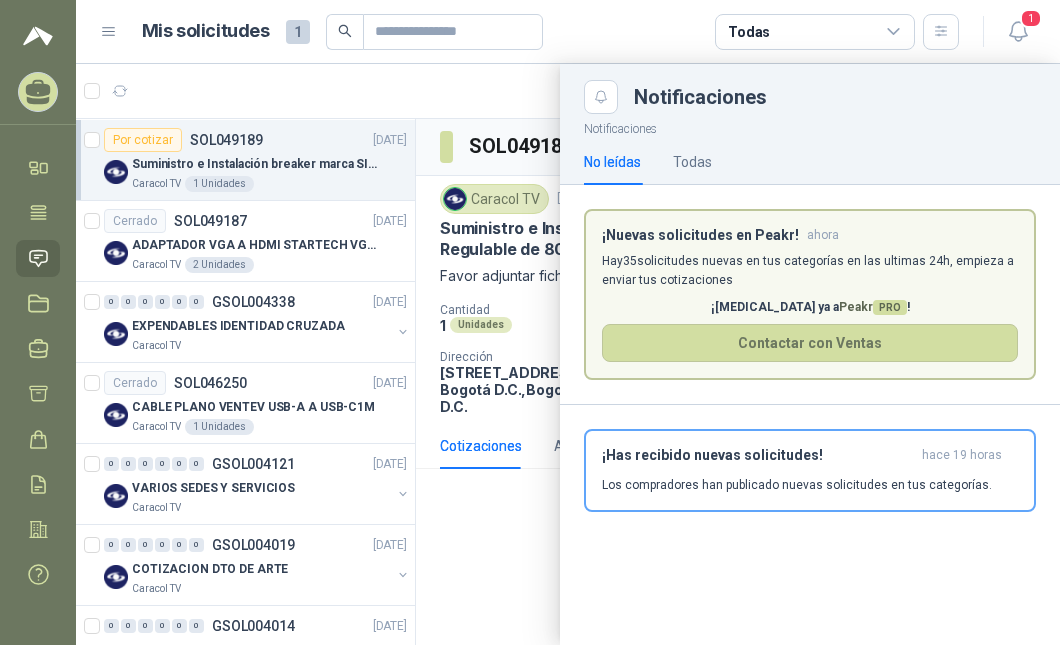 click at bounding box center [568, 354] 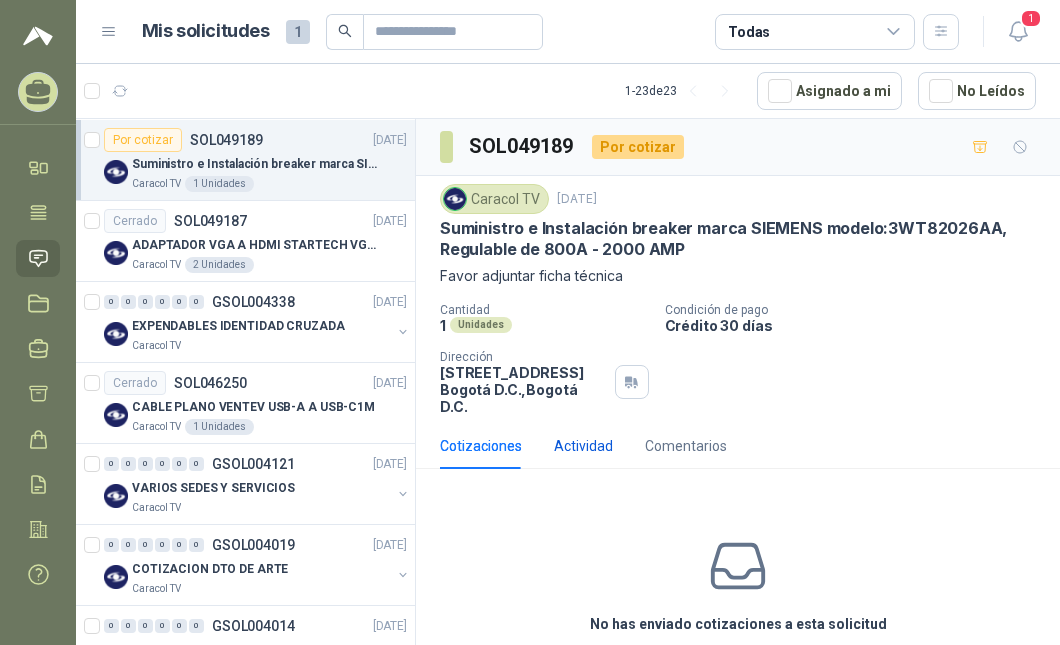 click on "Actividad" at bounding box center (583, 446) 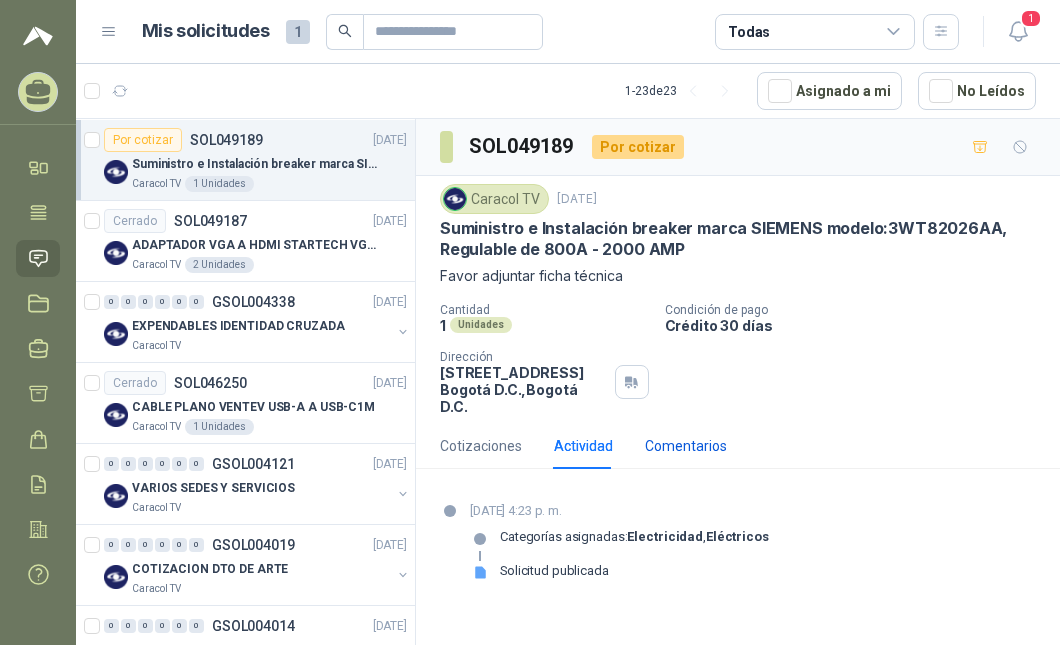 click on "Comentarios" at bounding box center [686, 446] 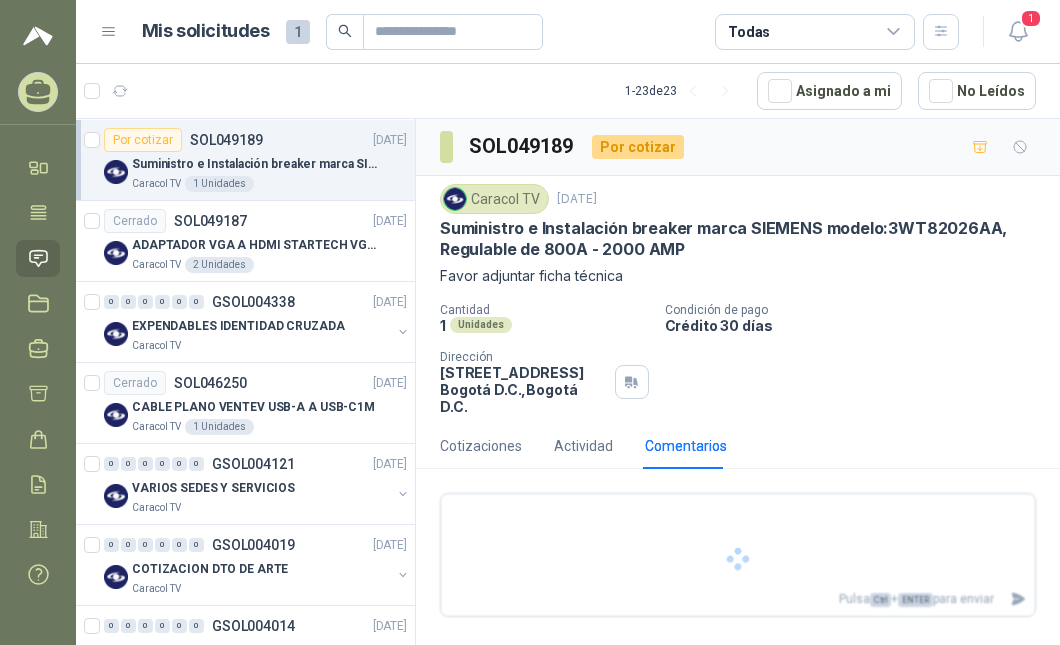 type 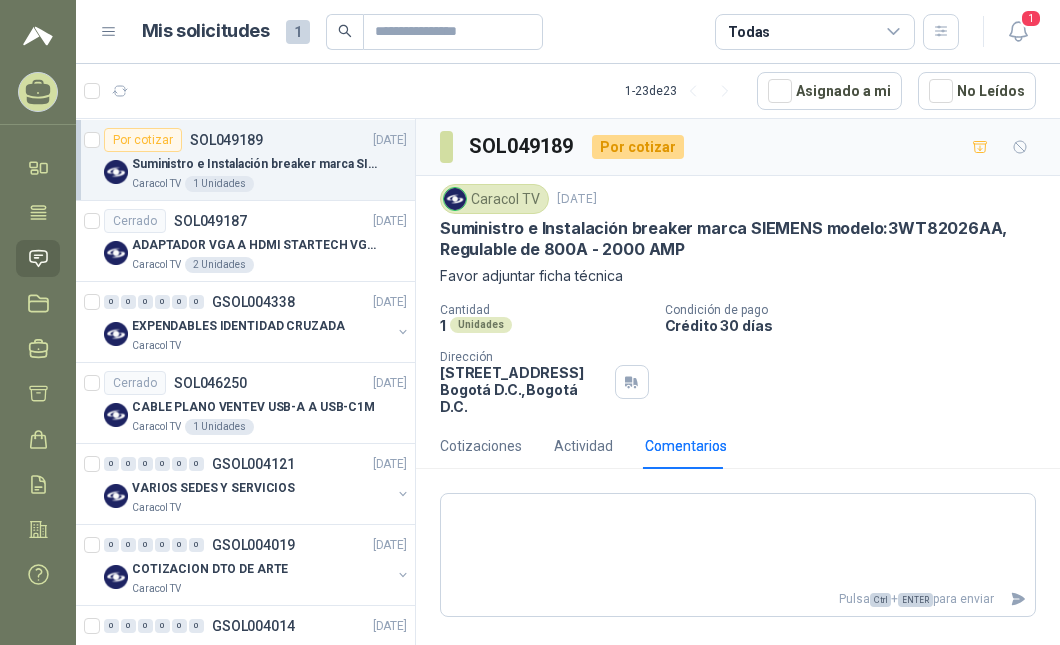 drag, startPoint x: 1025, startPoint y: 469, endPoint x: 1026, endPoint y: 426, distance: 43.011627 